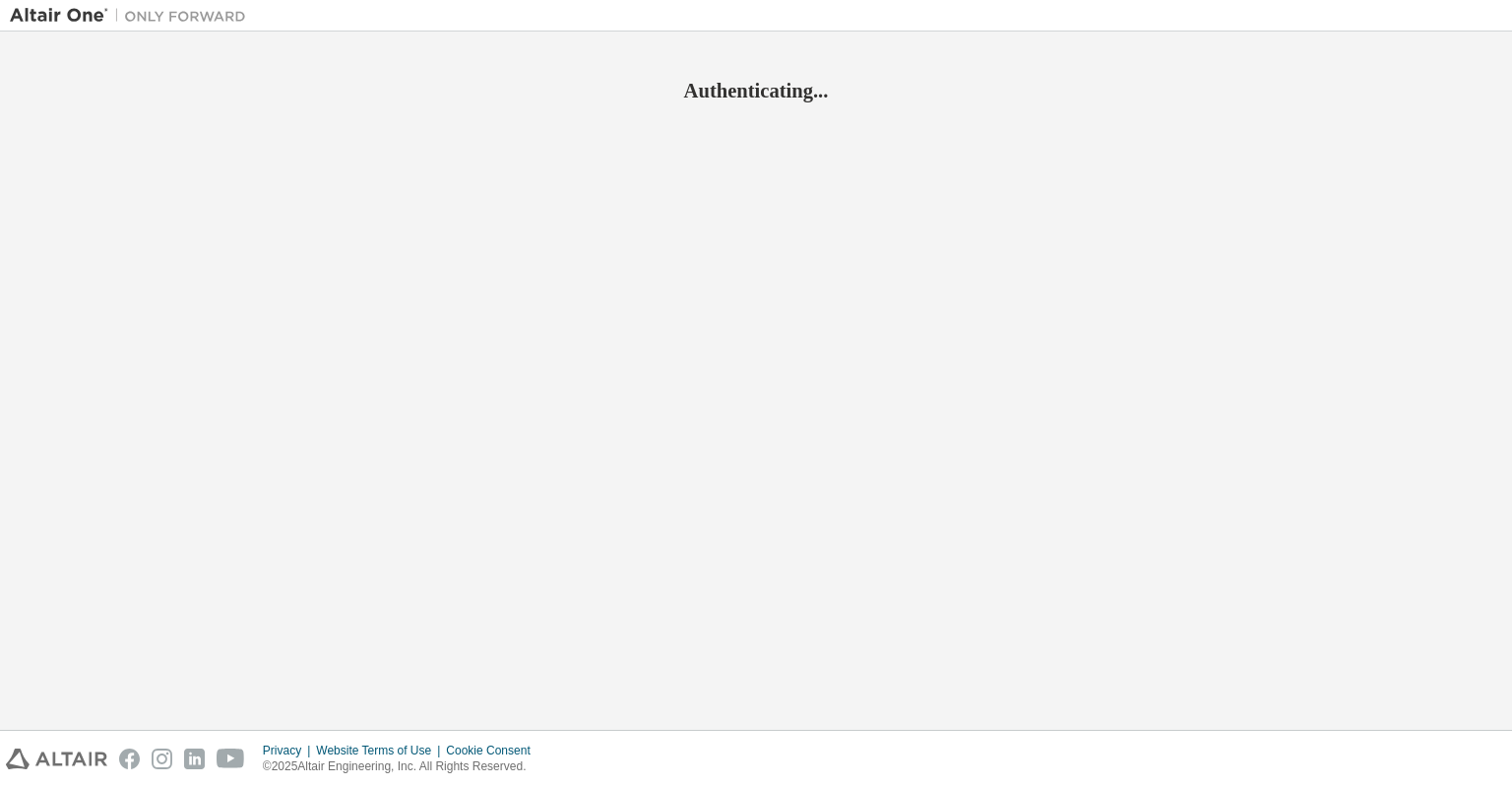 scroll, scrollTop: 0, scrollLeft: 0, axis: both 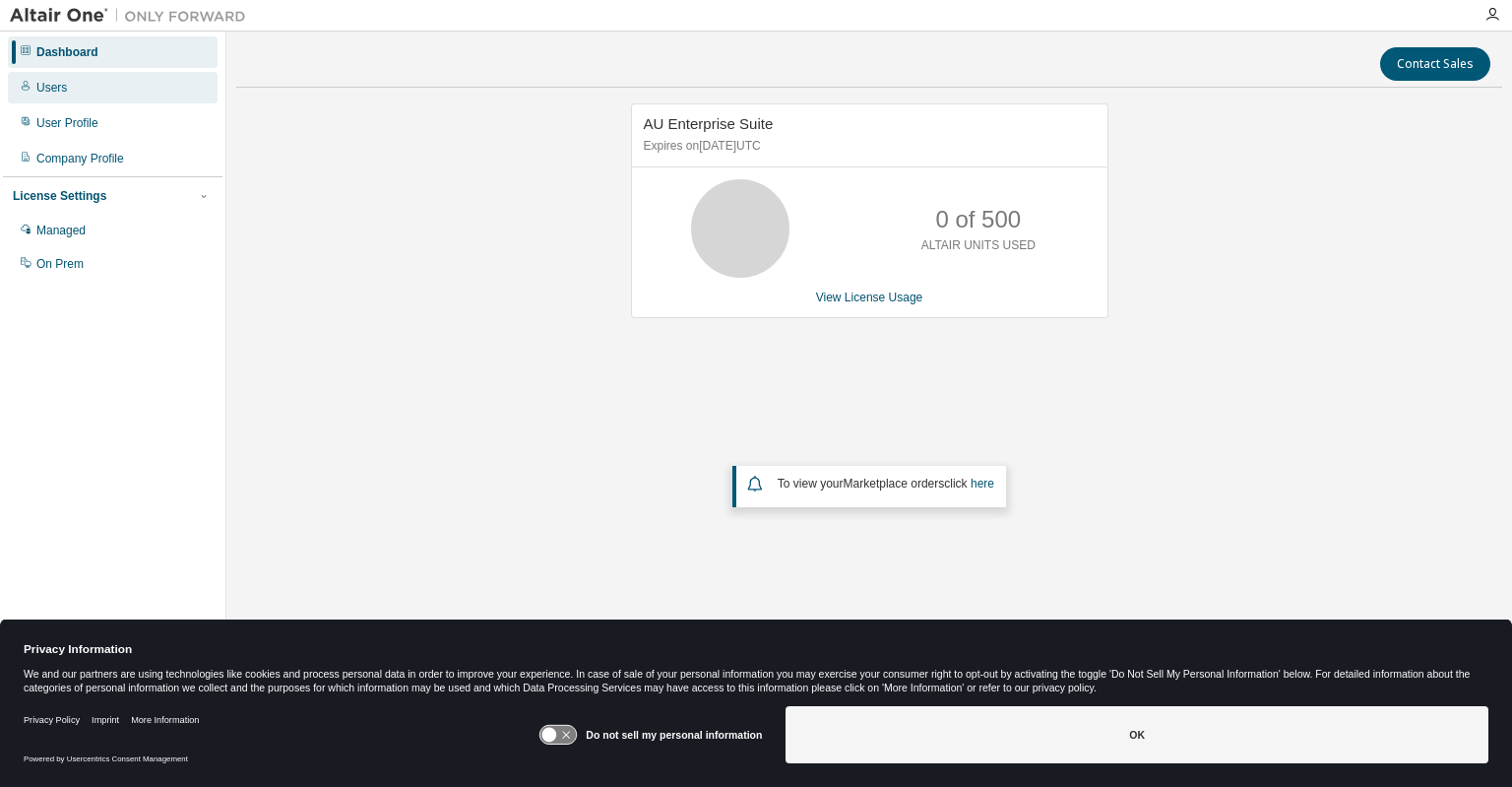 click on "Users" at bounding box center [51, 88] 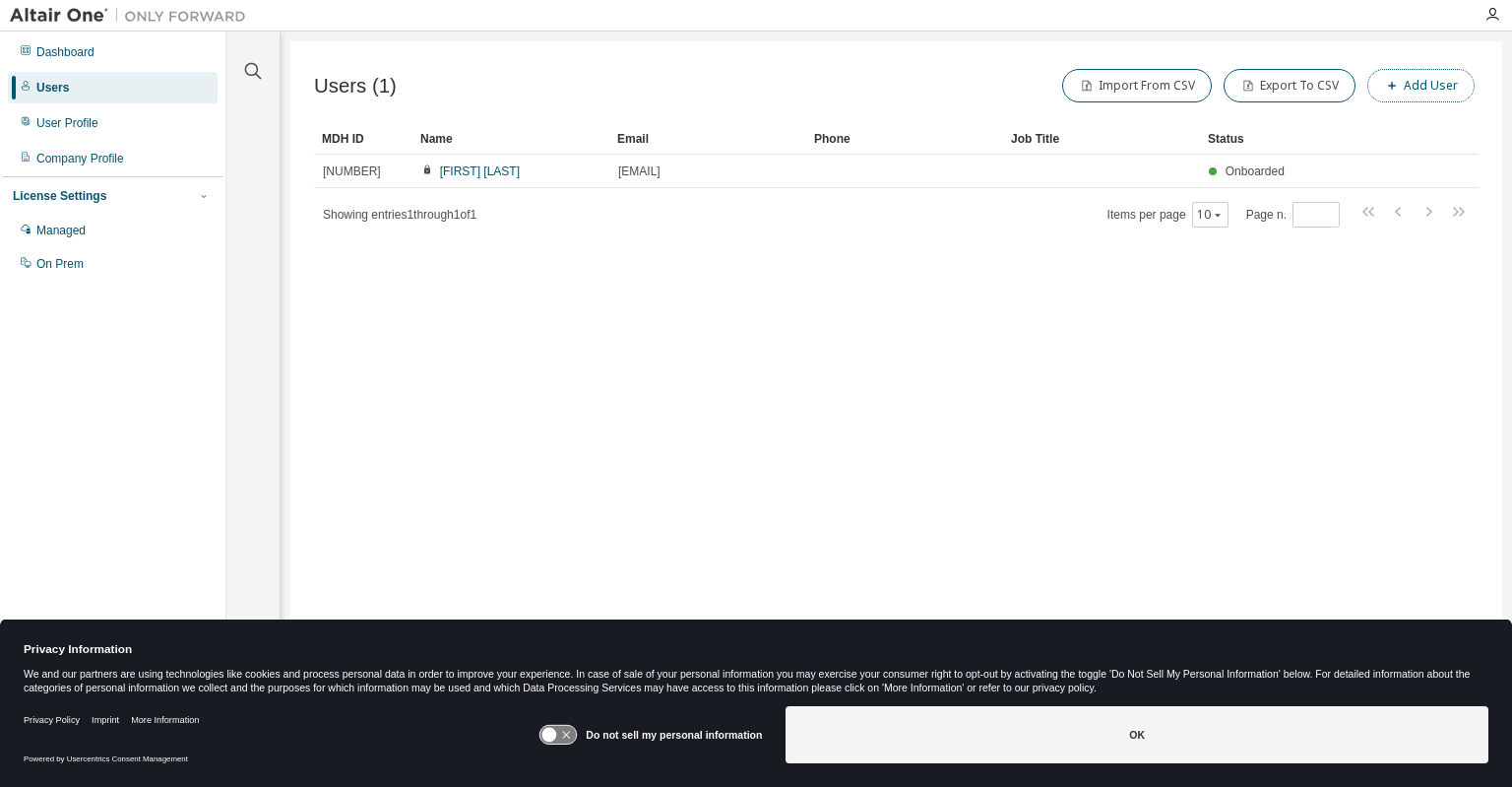 click on "Add User" at bounding box center (1420, 86) 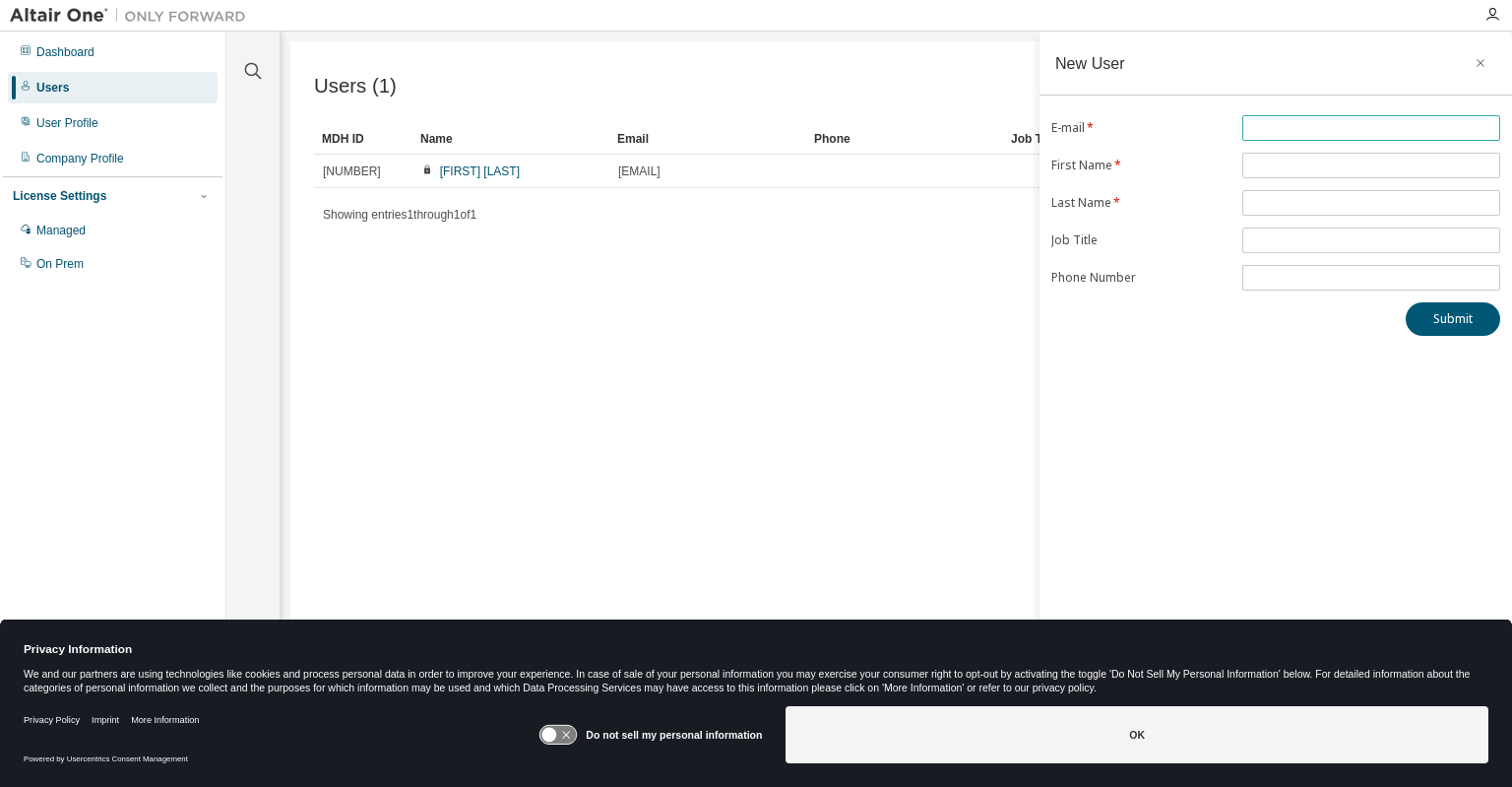 click at bounding box center [1371, 128] 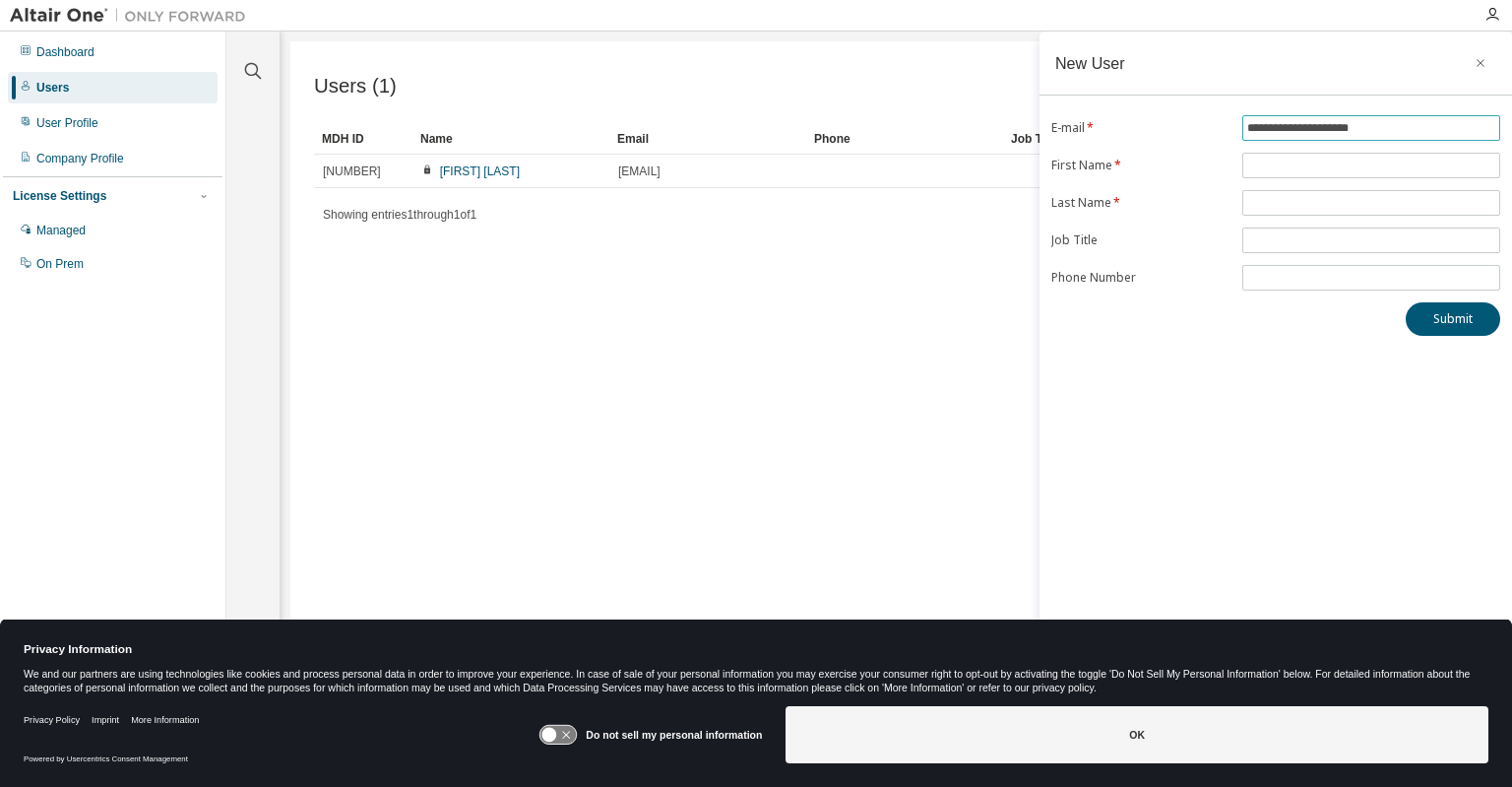 type on "**********" 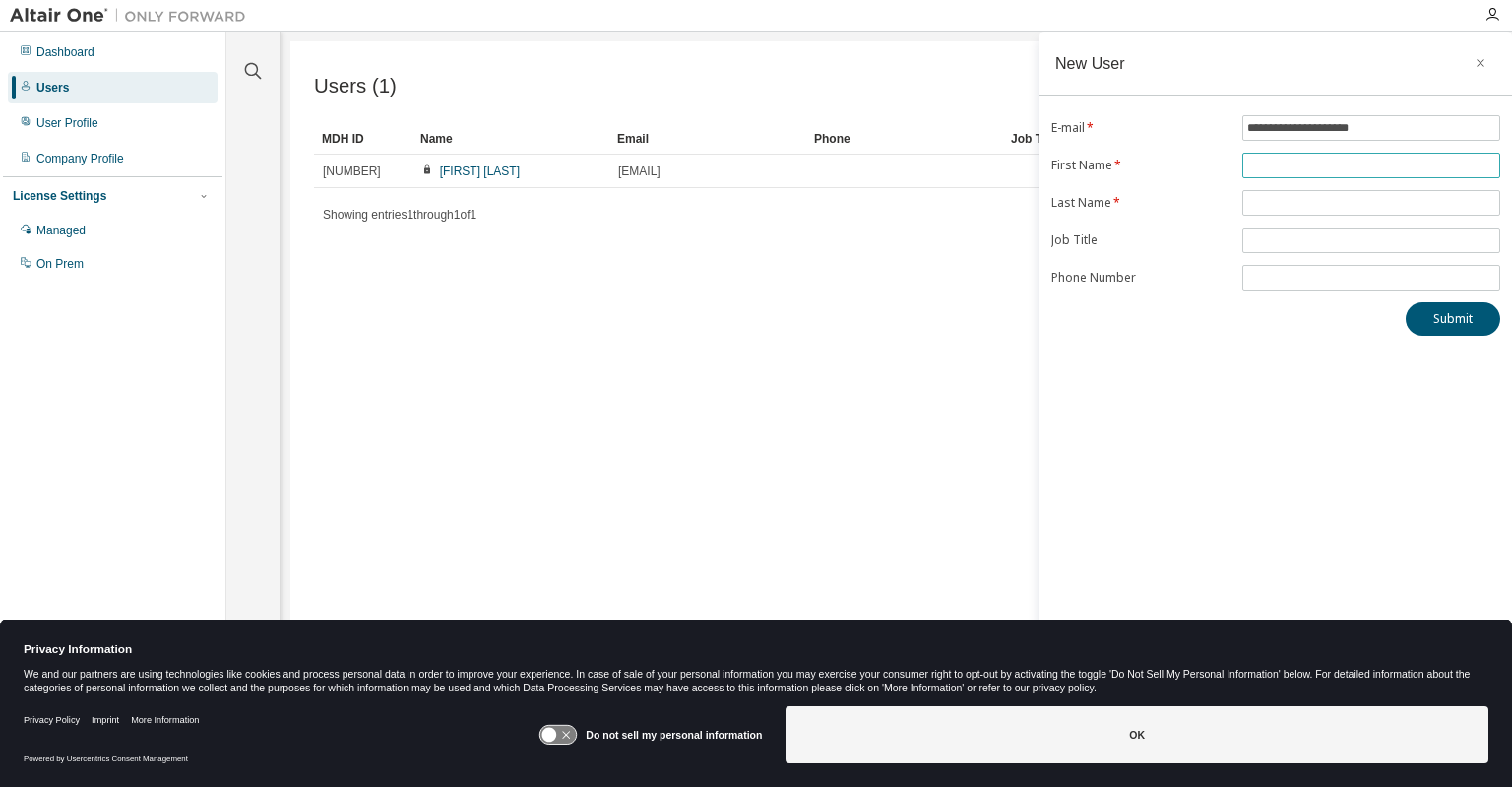 click at bounding box center [1371, 165] 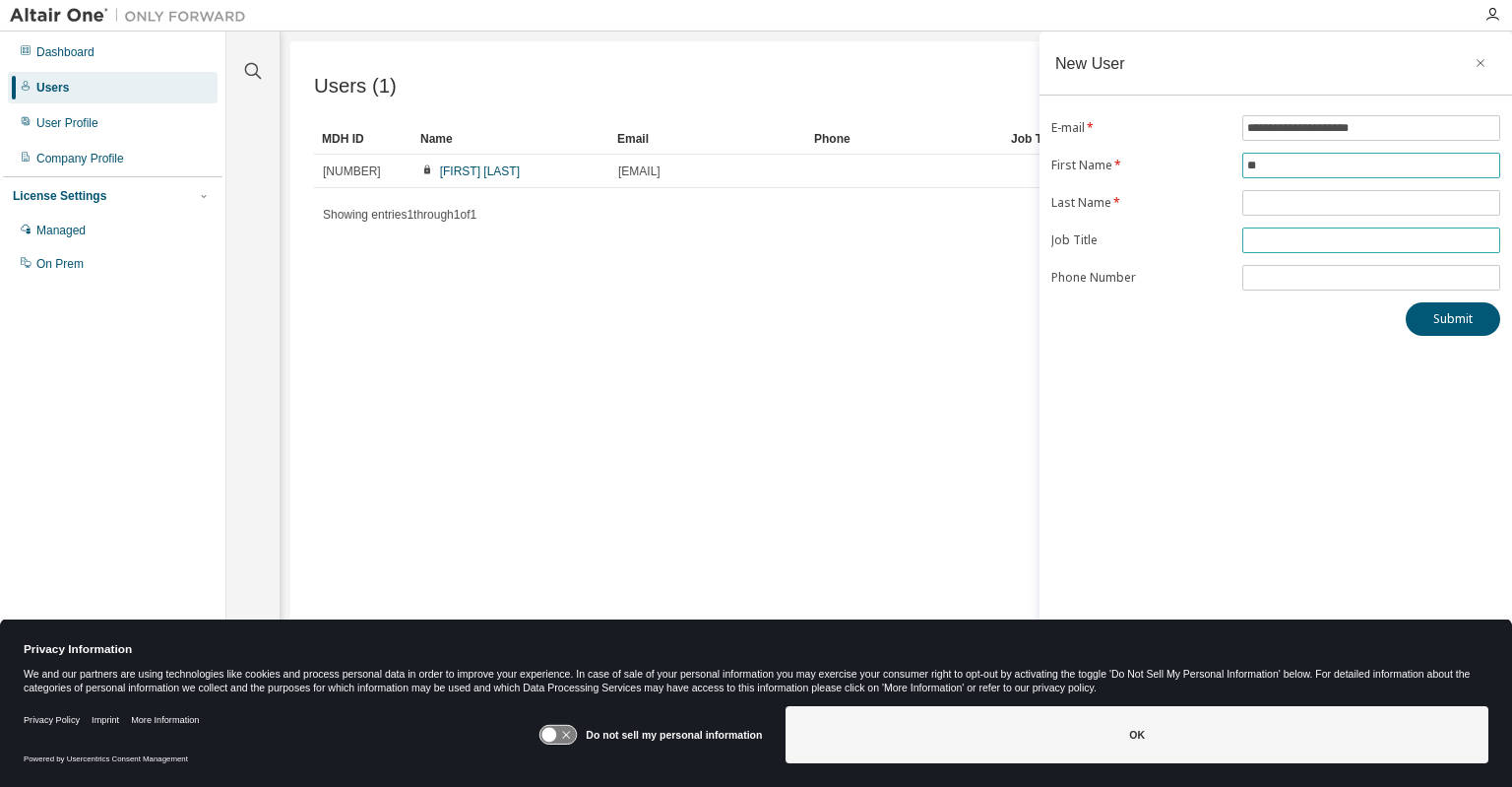type on "**" 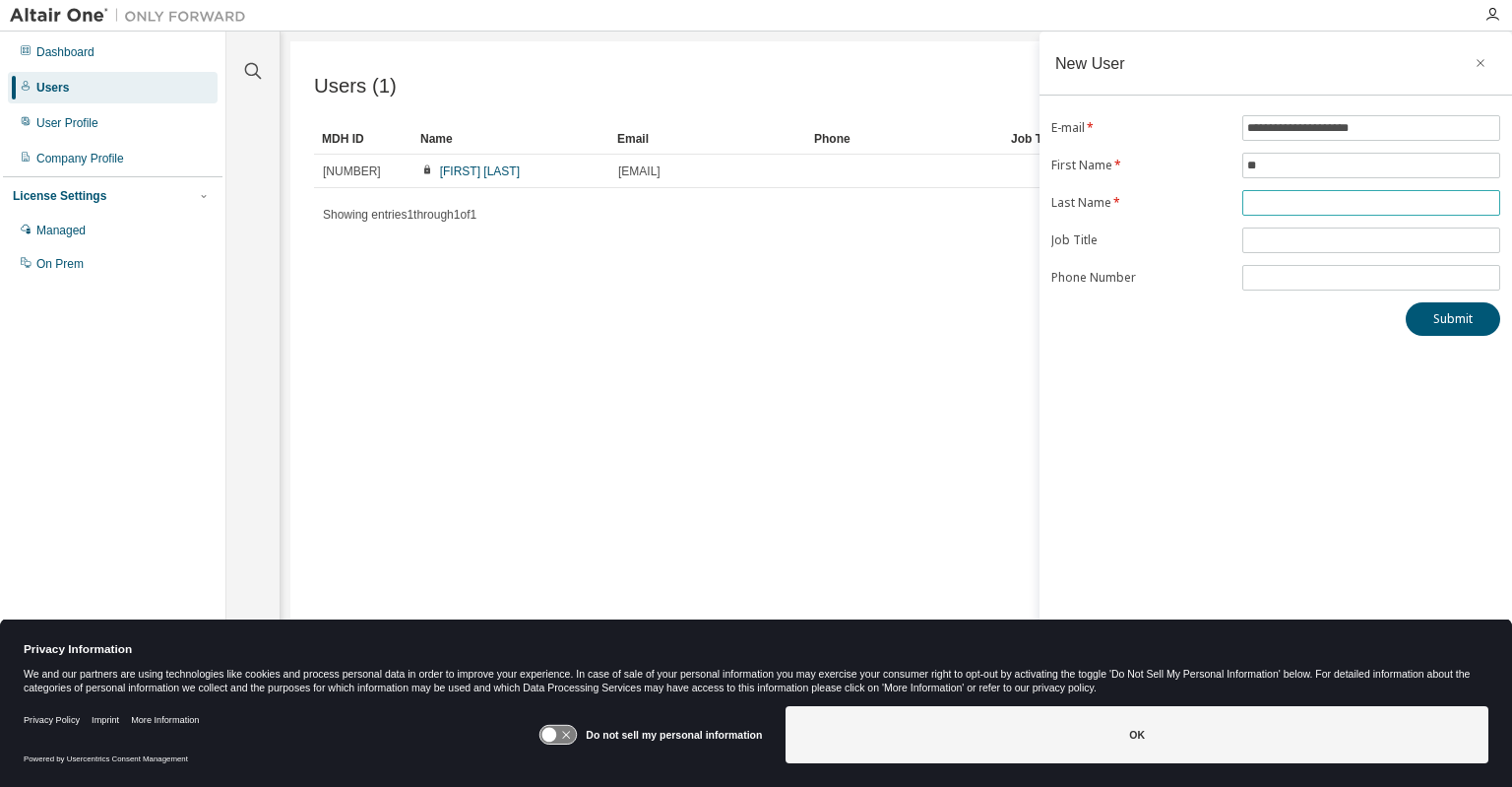 click at bounding box center (1371, 203) 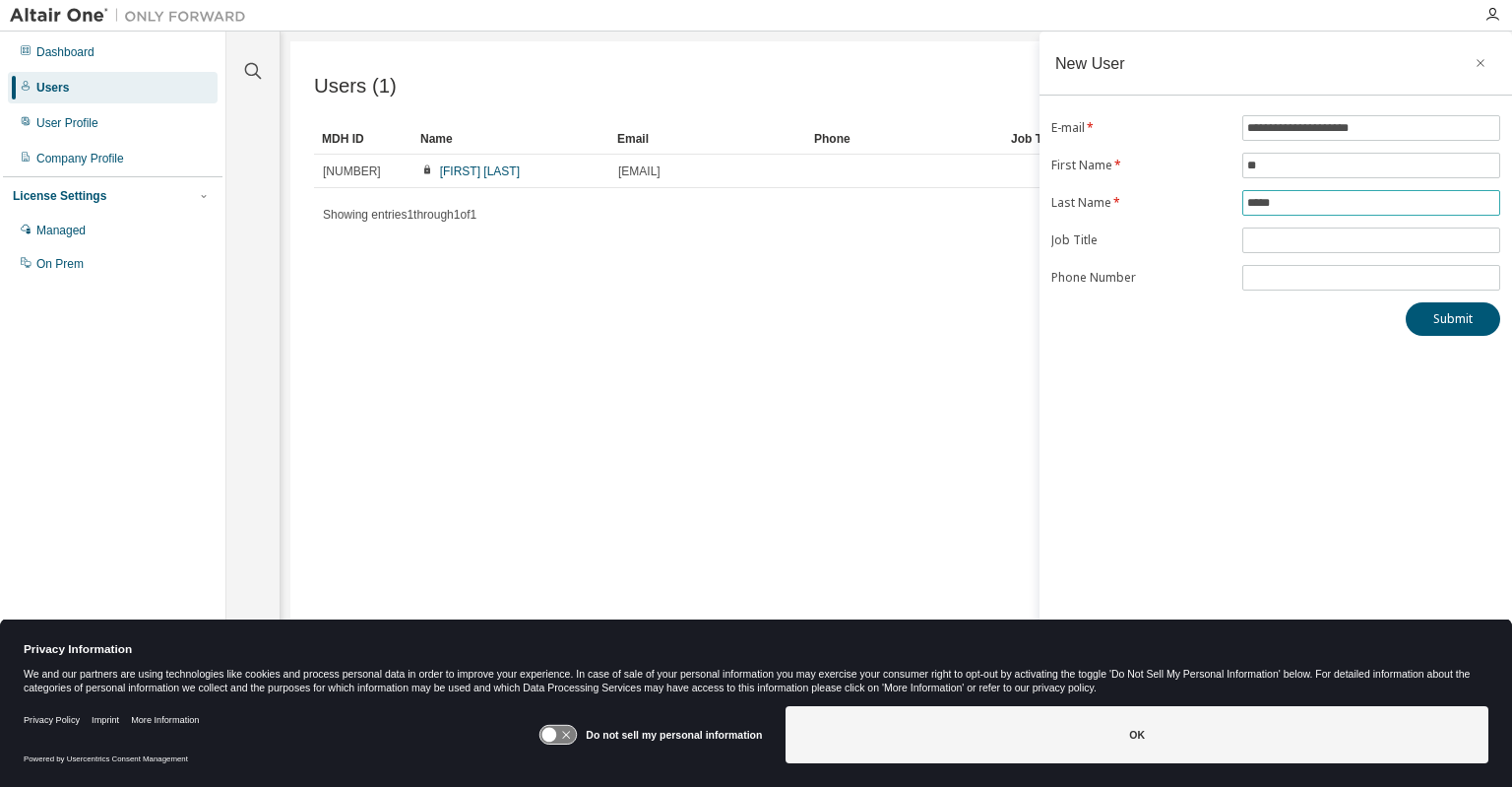 type on "*****" 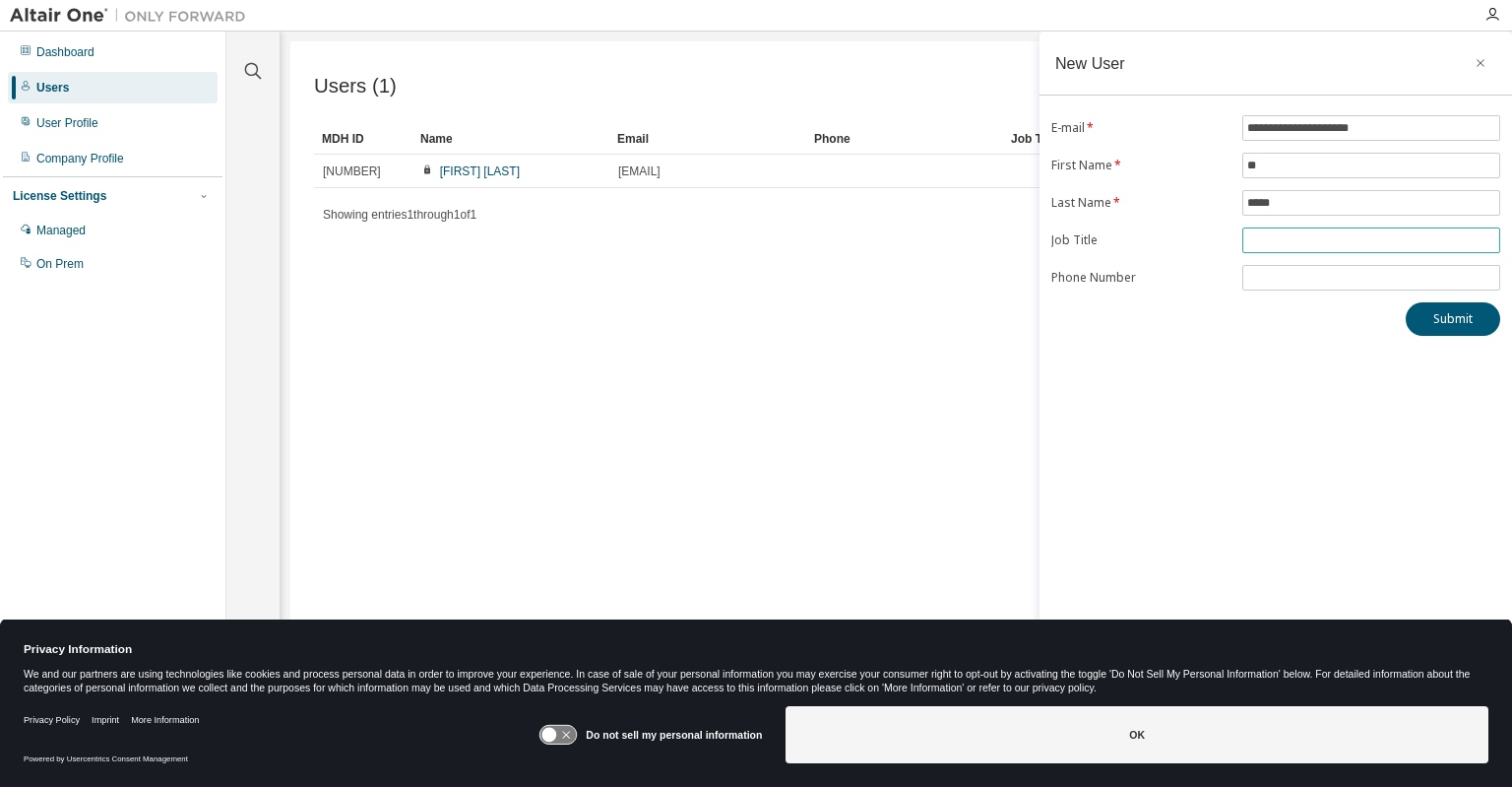 click at bounding box center [1371, 240] 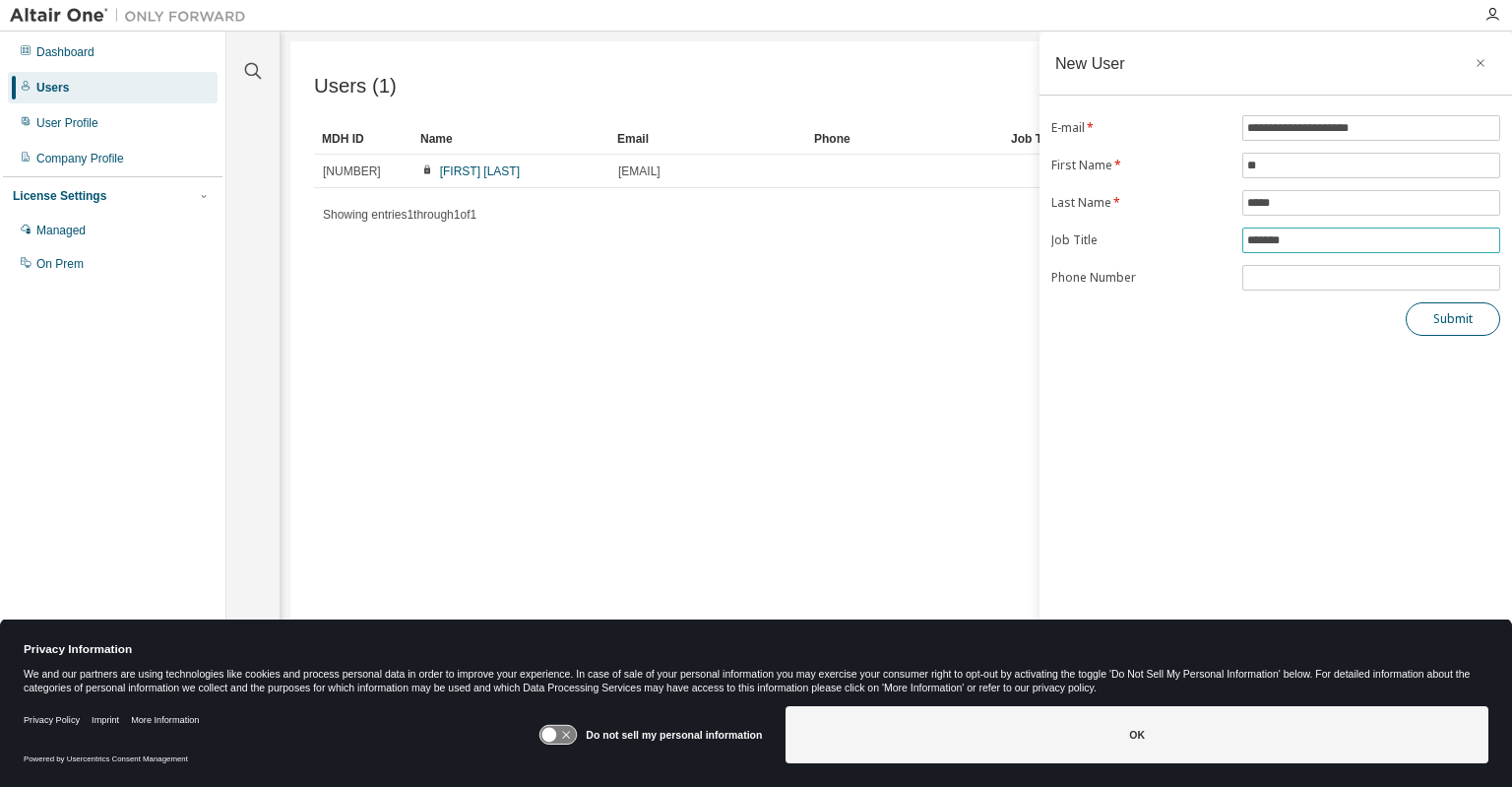 type on "*******" 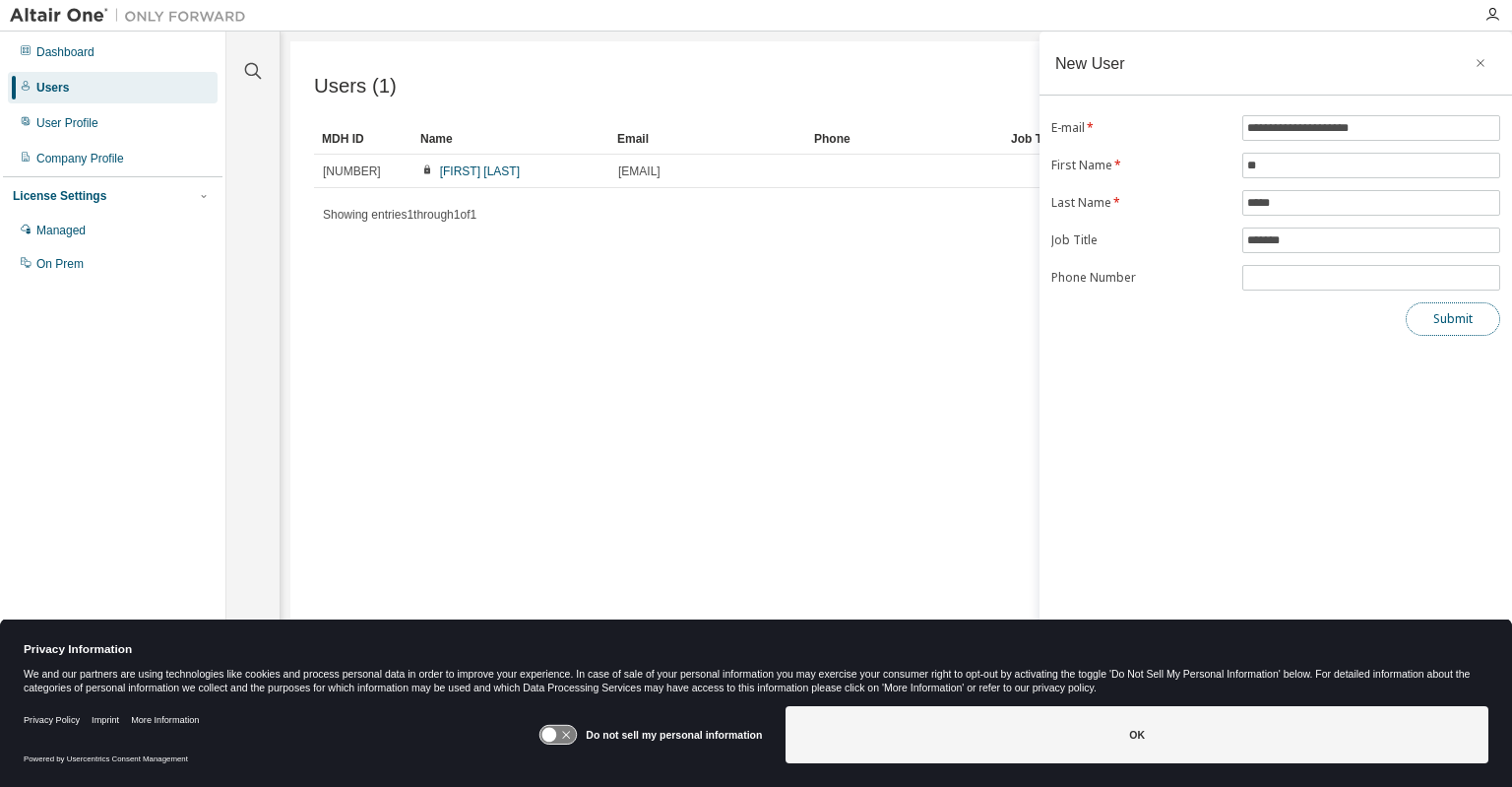 click on "Submit" at bounding box center [1453, 319] 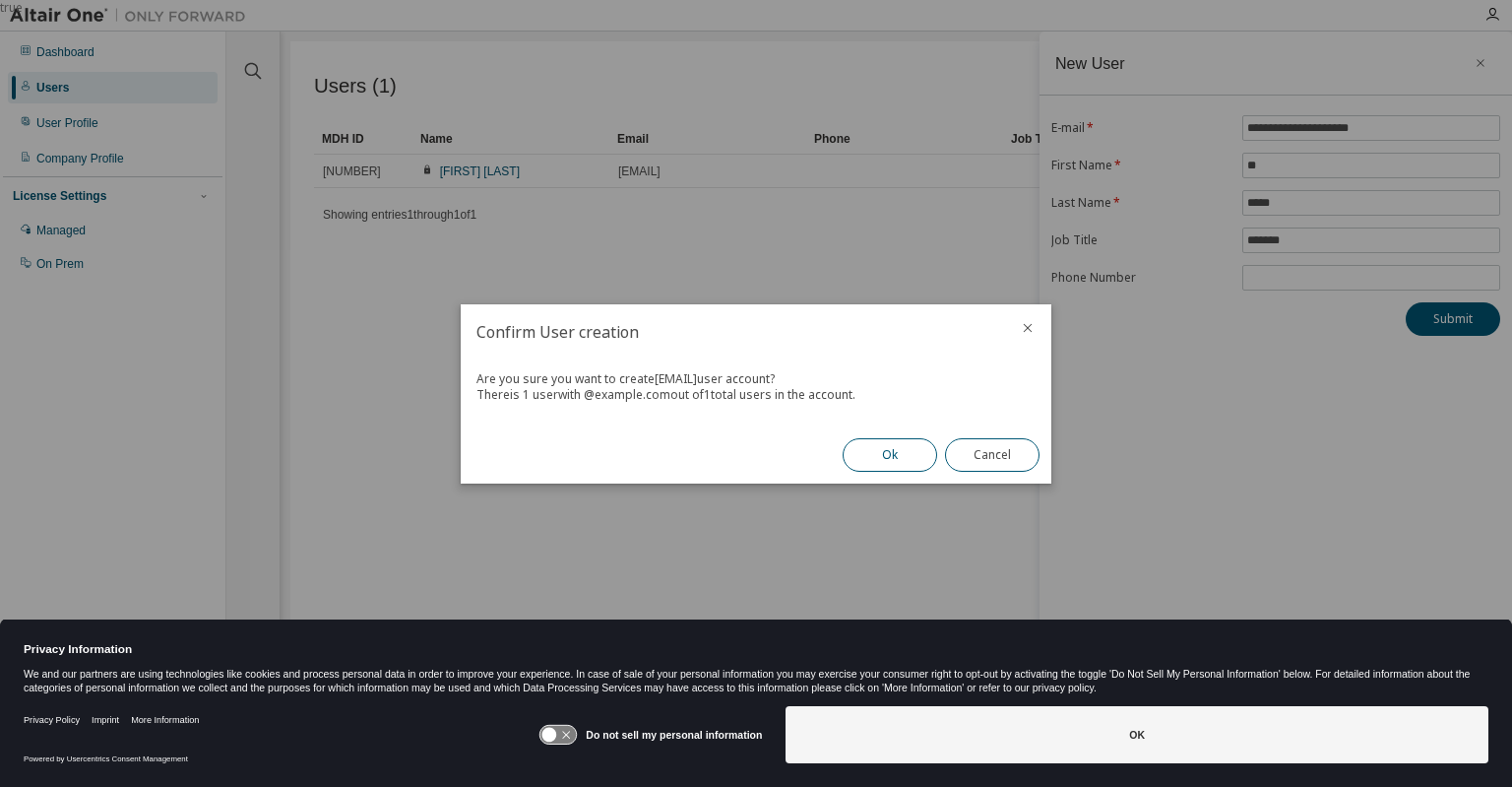 click on "Ok" at bounding box center (890, 455) 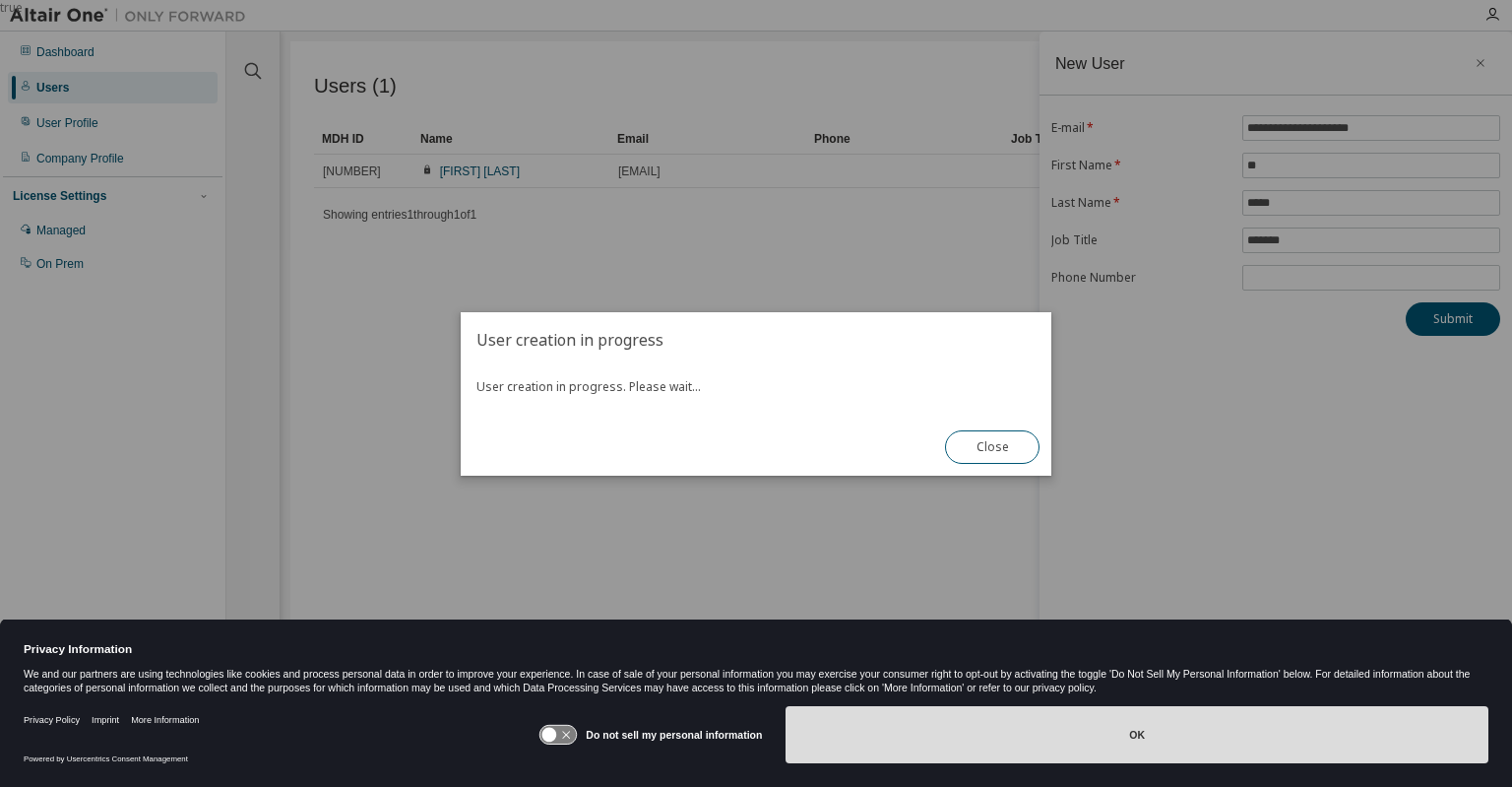 click on "OK" at bounding box center (1137, 735) 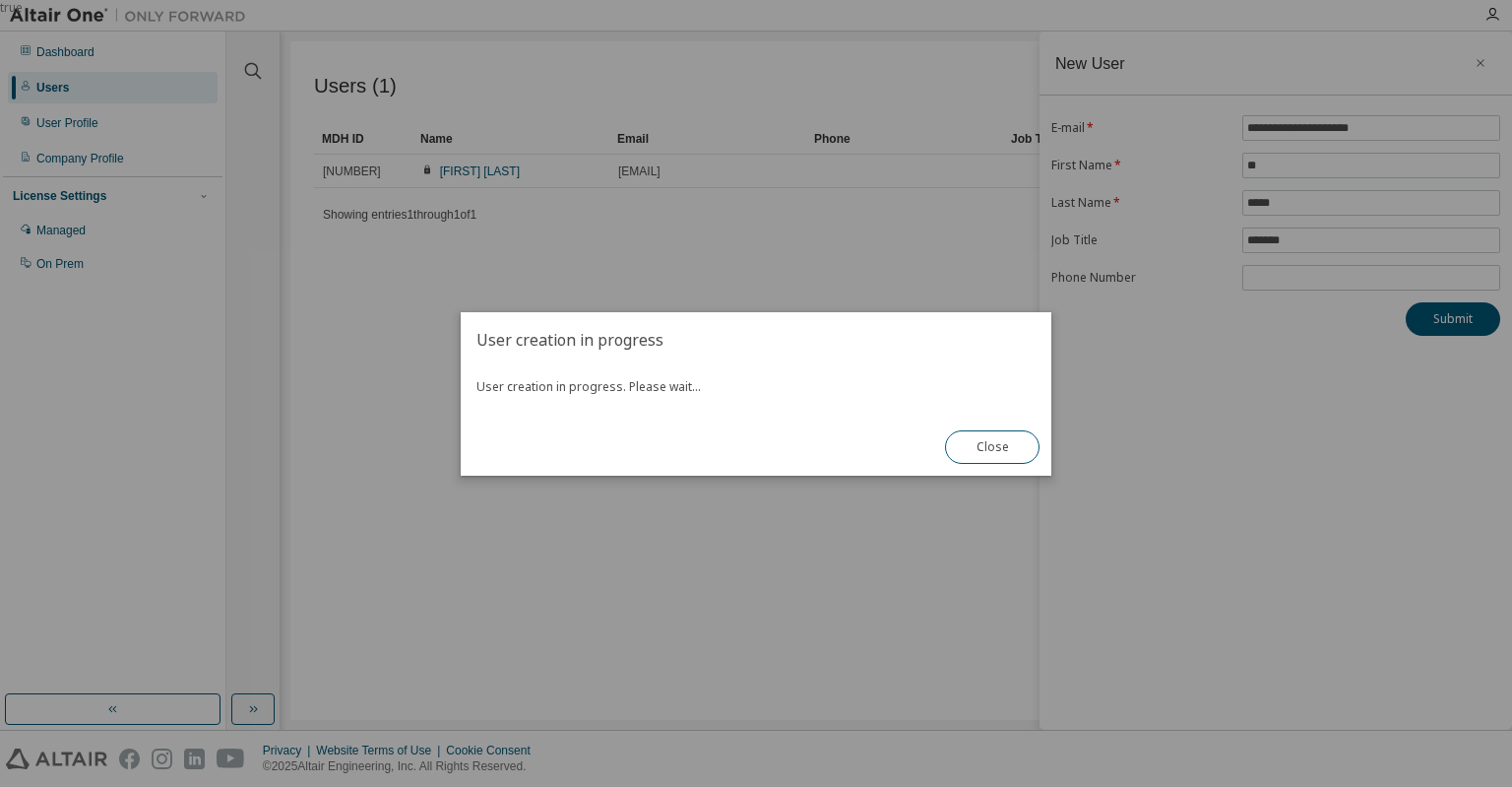 click on "true" at bounding box center (756, 393) 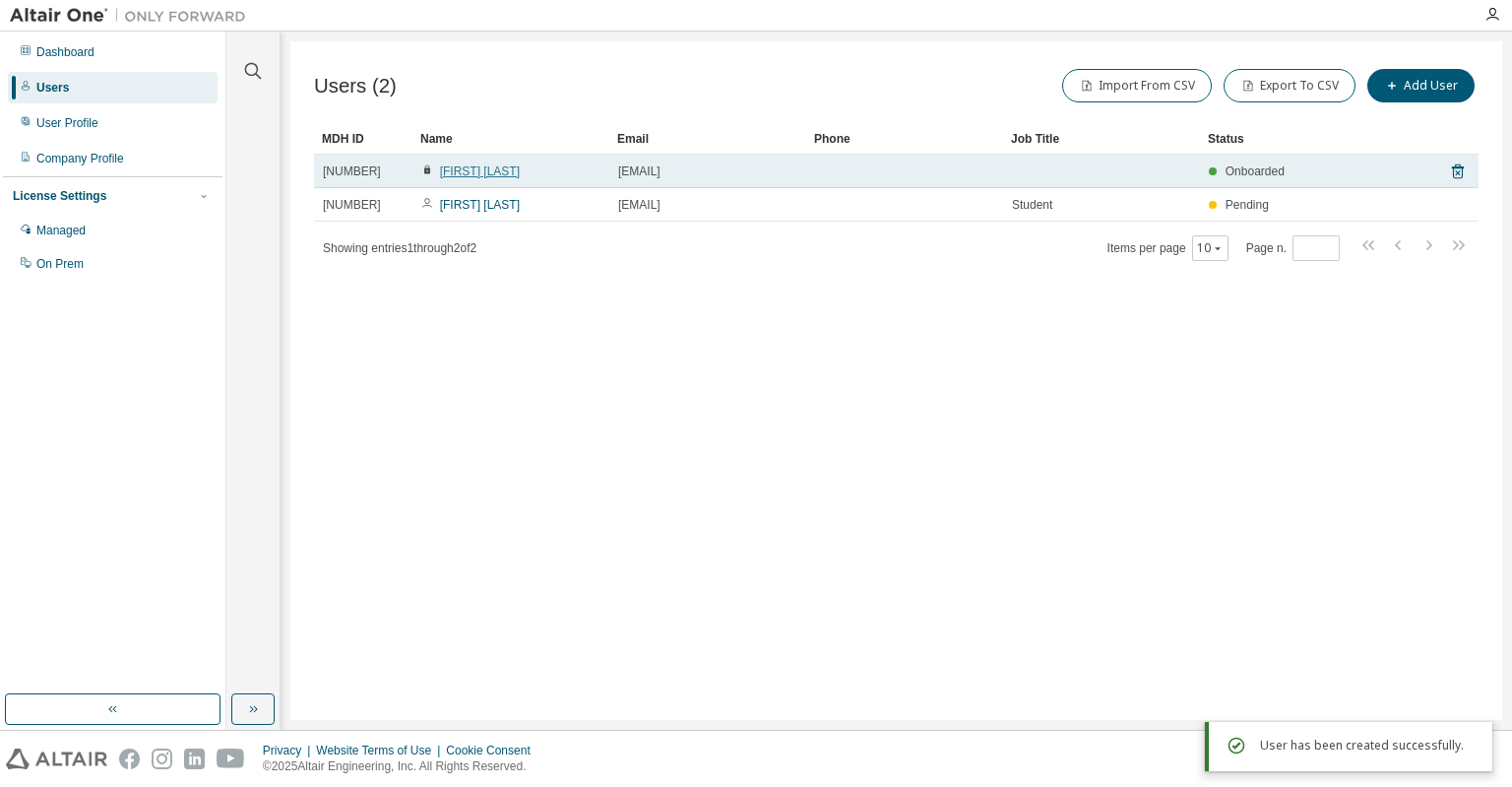 click on "[FIRST] [LAST]" at bounding box center [479, 171] 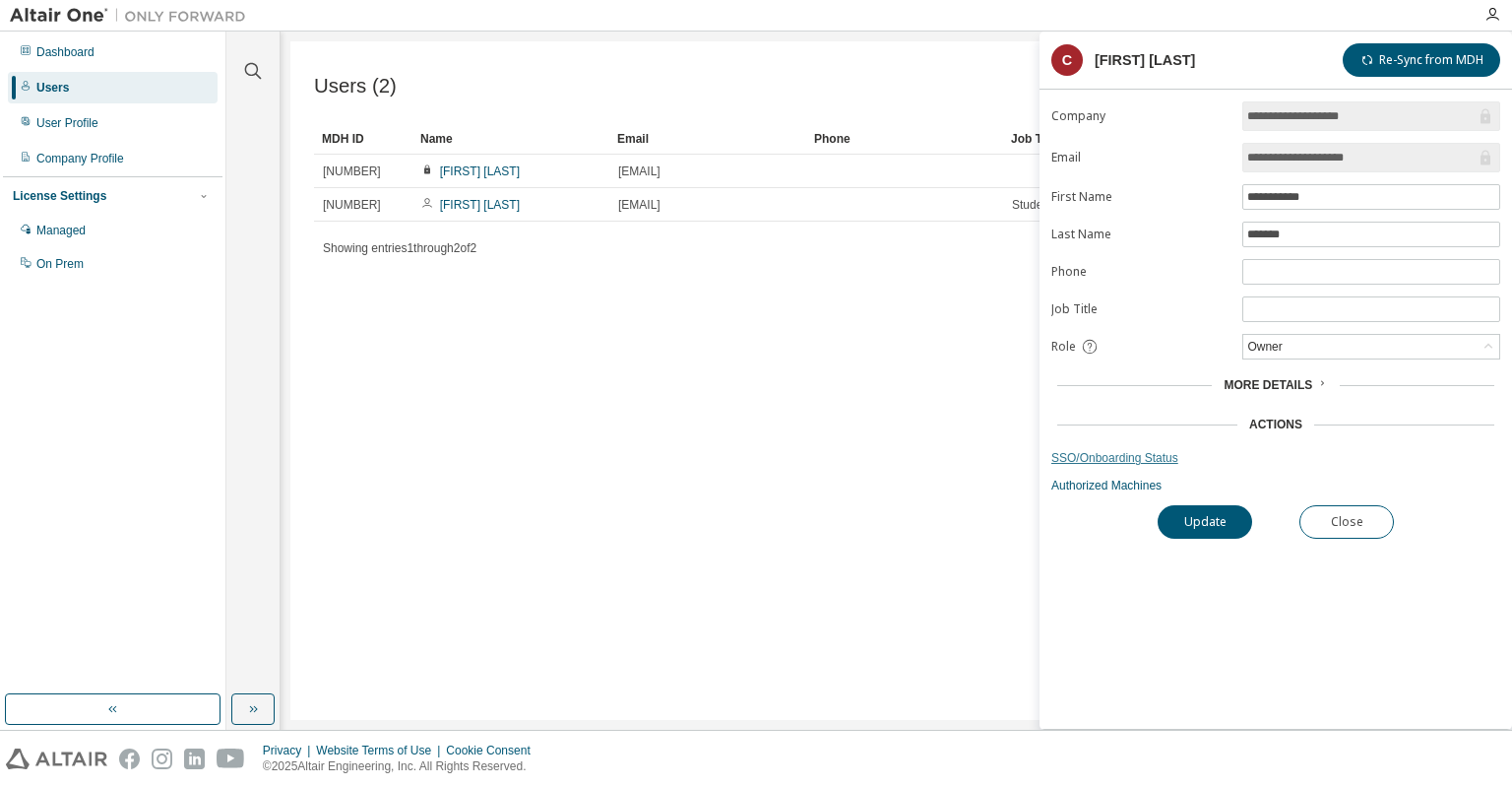 click on "SSO/Onboarding Status" at bounding box center (1276, 458) 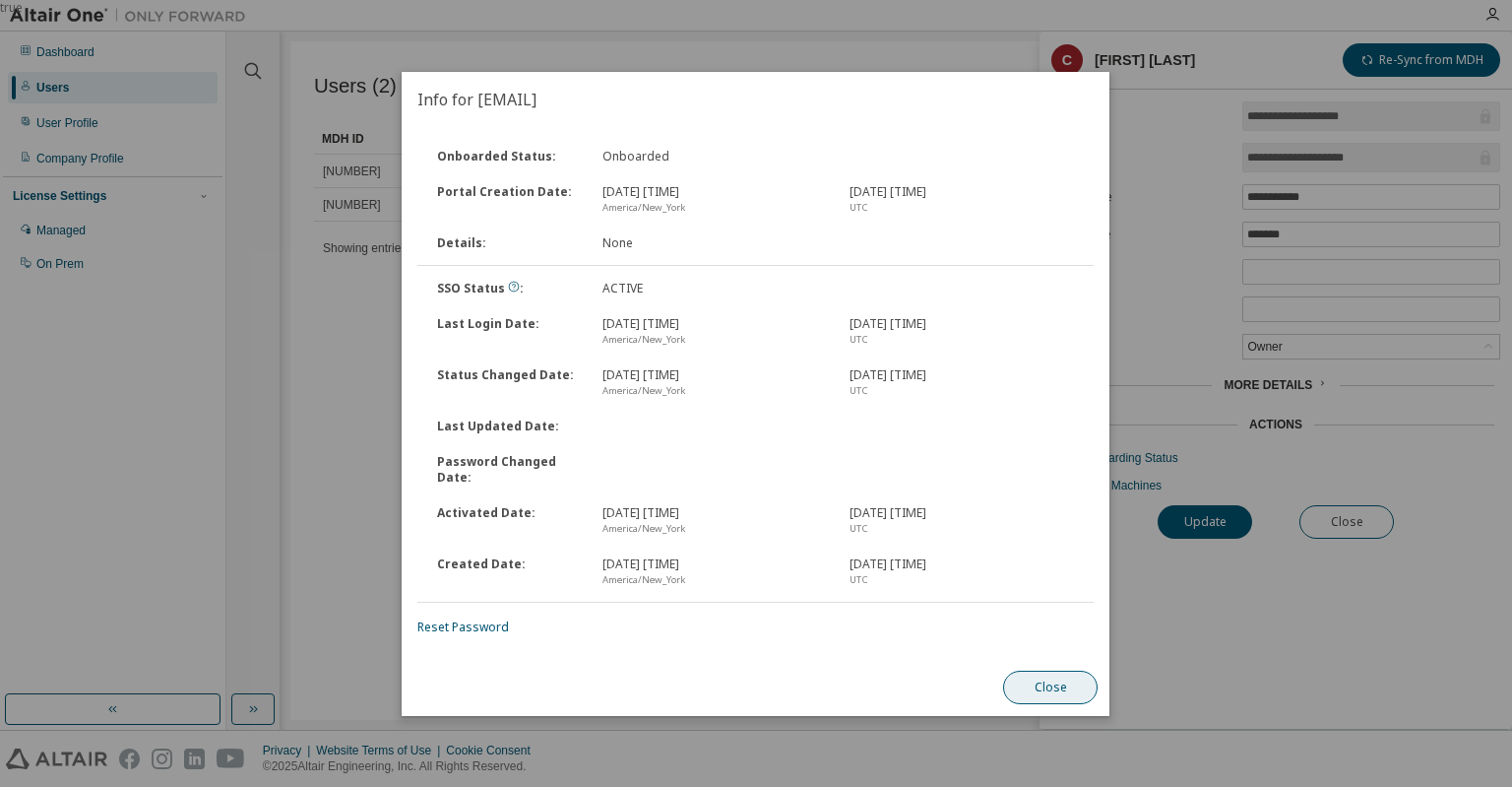 click on "Close" at bounding box center (1051, 688) 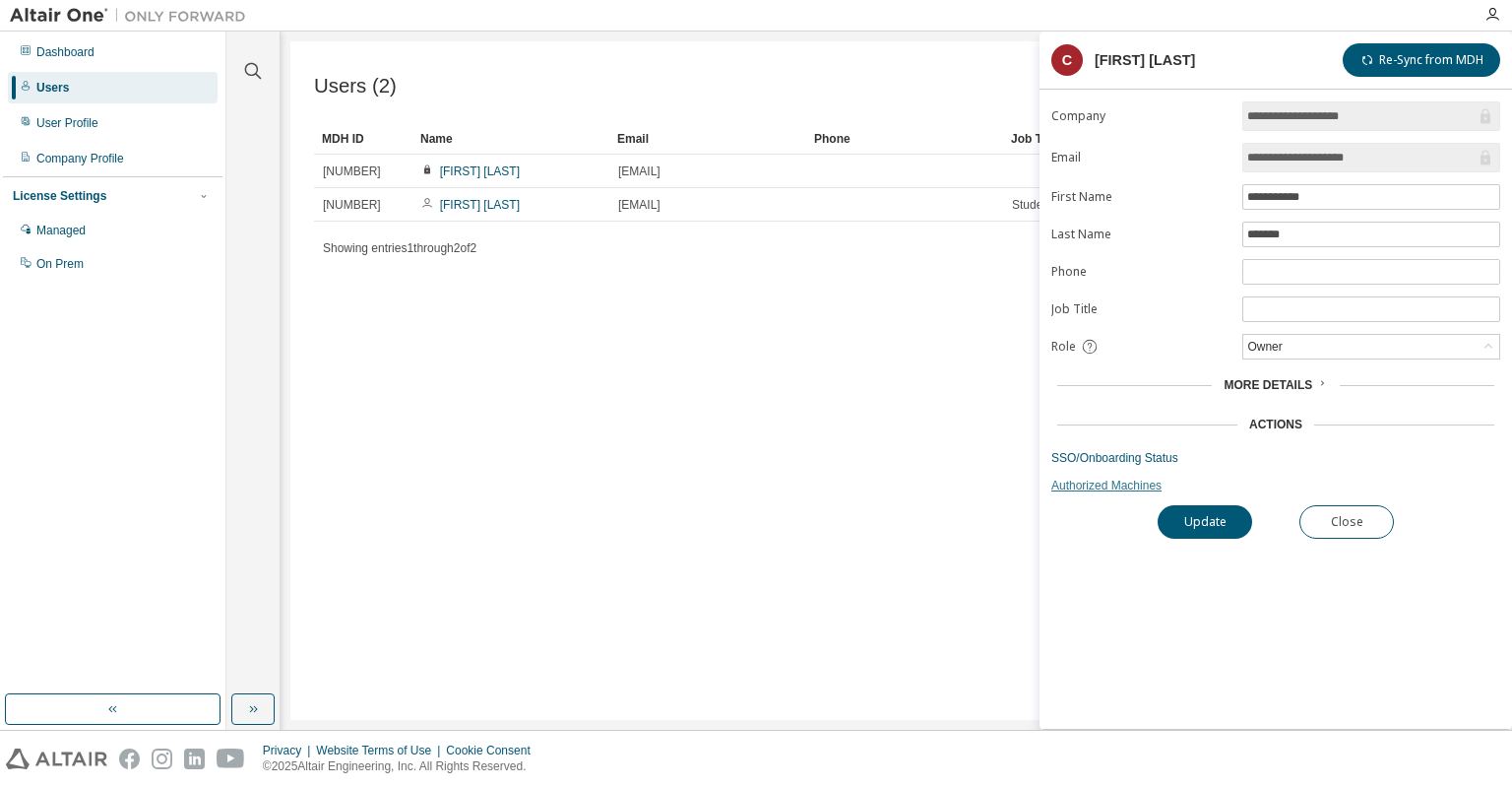 click on "Authorized Machines" at bounding box center [1276, 486] 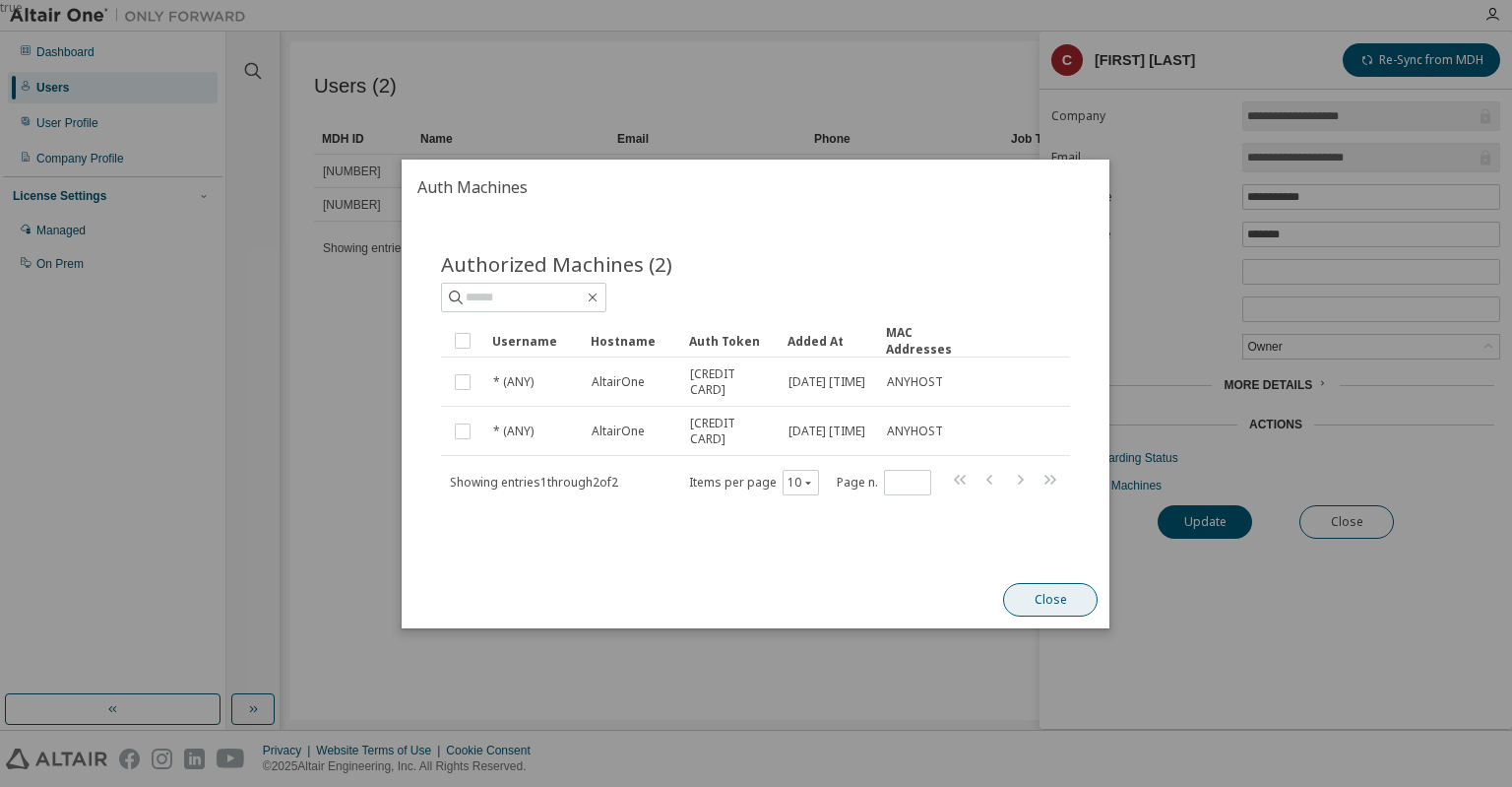 click on "Close" at bounding box center [1051, 600] 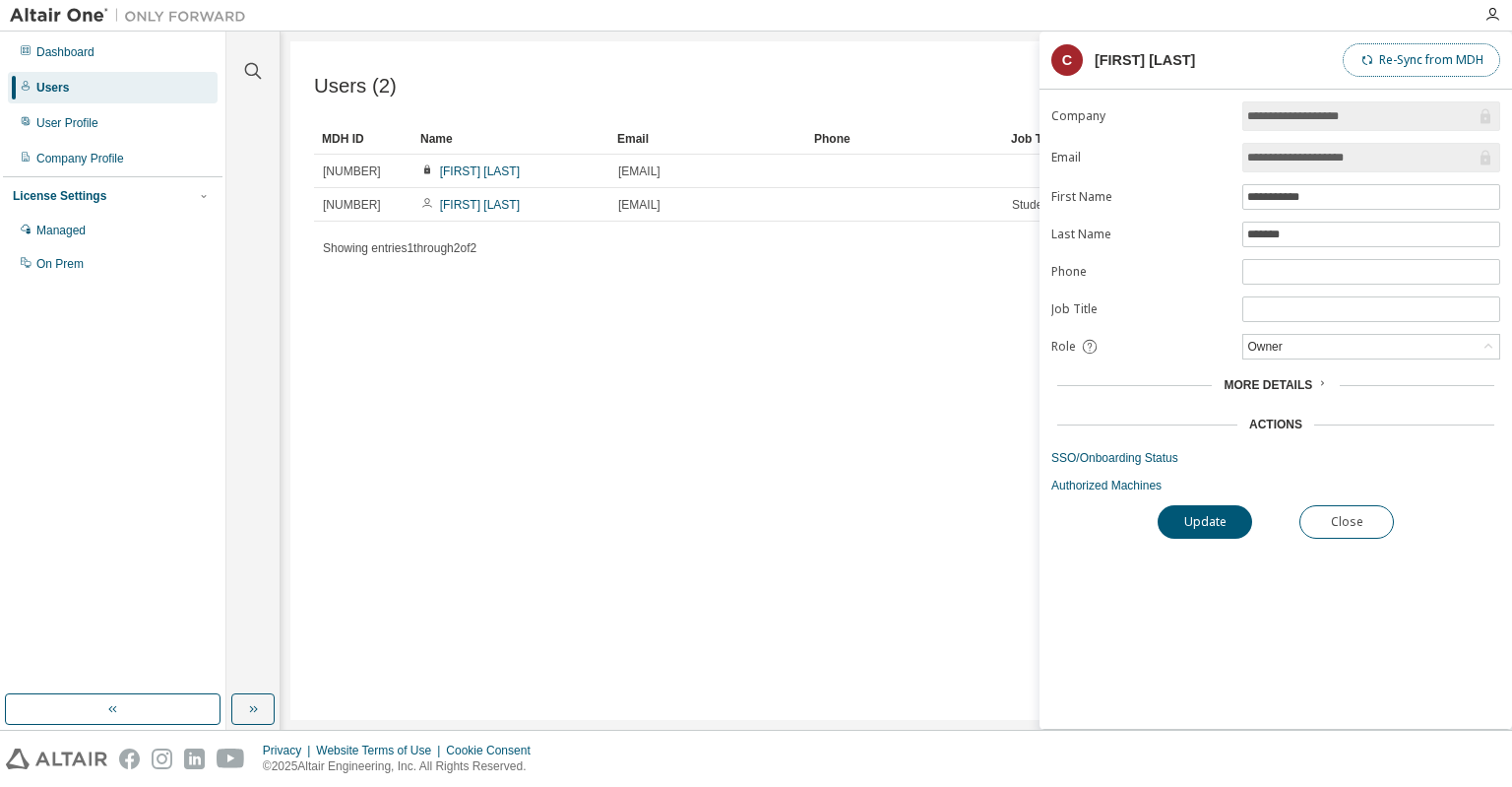 click on "Re-Sync from MDH" at bounding box center [1421, 60] 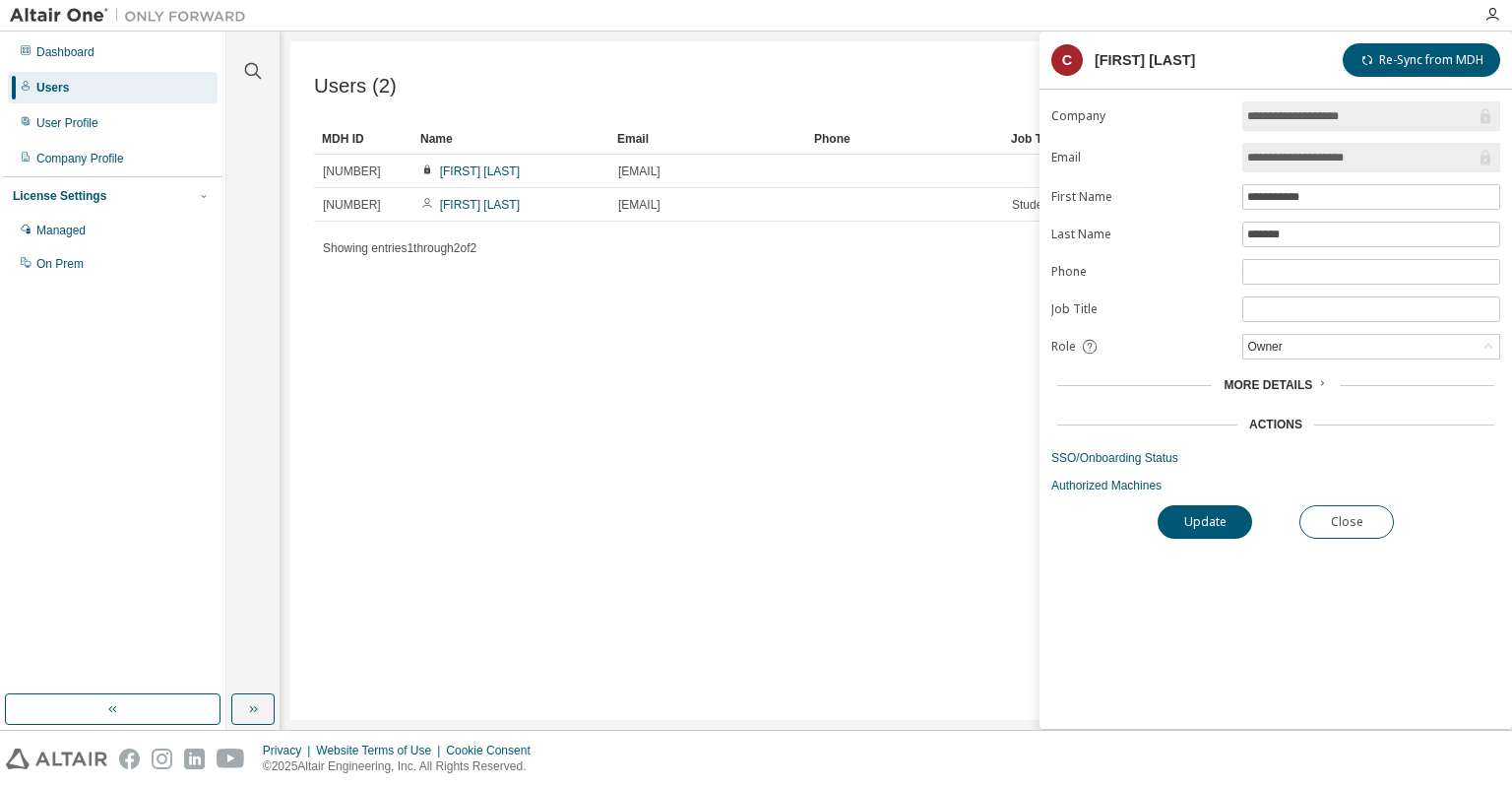 click on "Users (2) Import From CSV Export To CSV Add User Clear Load Save Save As Field Operator Value Select filter Select operand Add criteria Search MDH ID Name Email Phone Job Title Status [NUMBER]    [FIRST] [LAST] [EMAIL] Onboarded [NUMBER]    [FIRST] [LAST] [EMAIL] Student Pending Showing entries  1  through  2  of  2 Items per page 10 Page n. *" at bounding box center [896, 380] 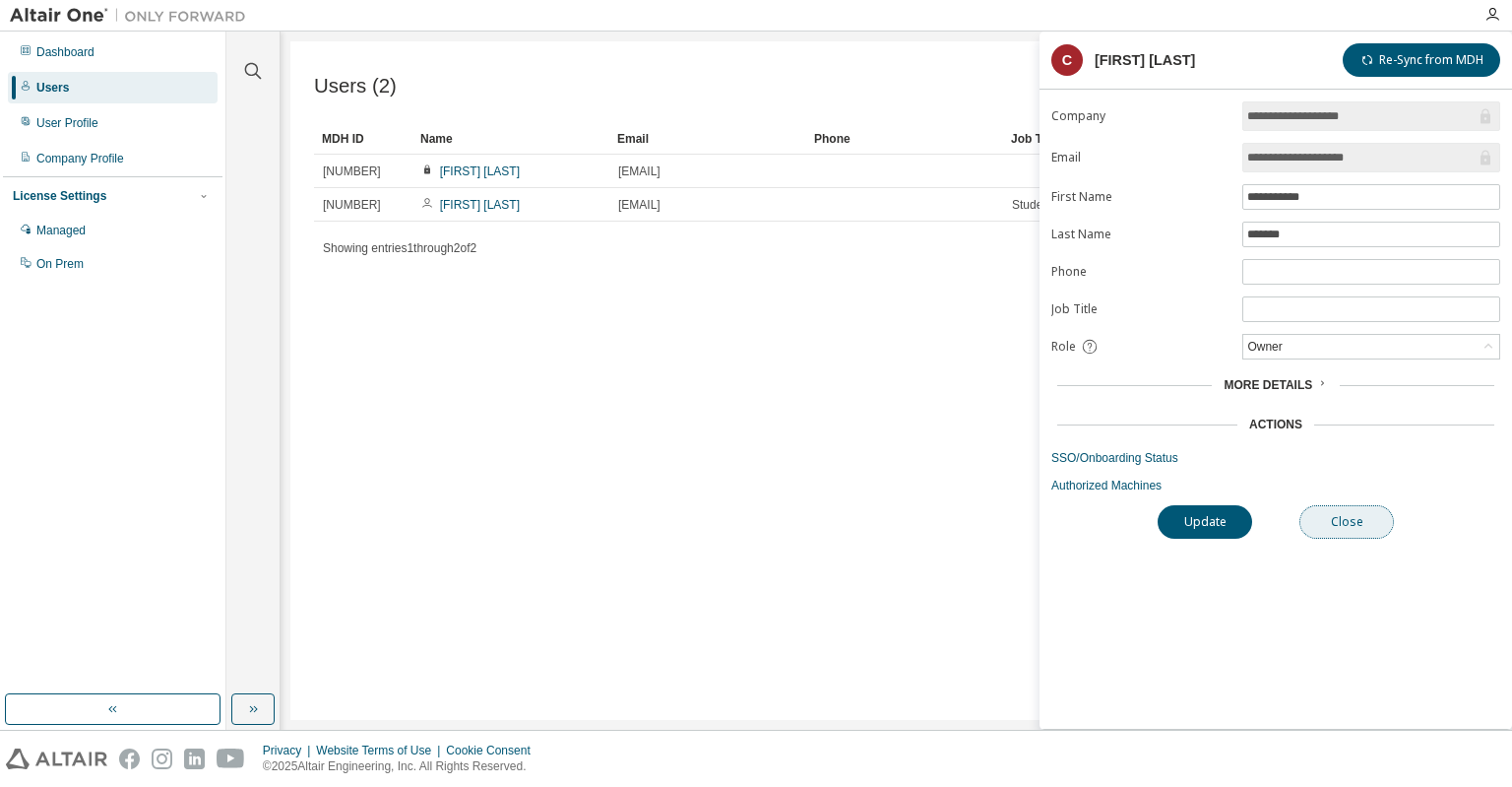 click on "Close" at bounding box center [1347, 522] 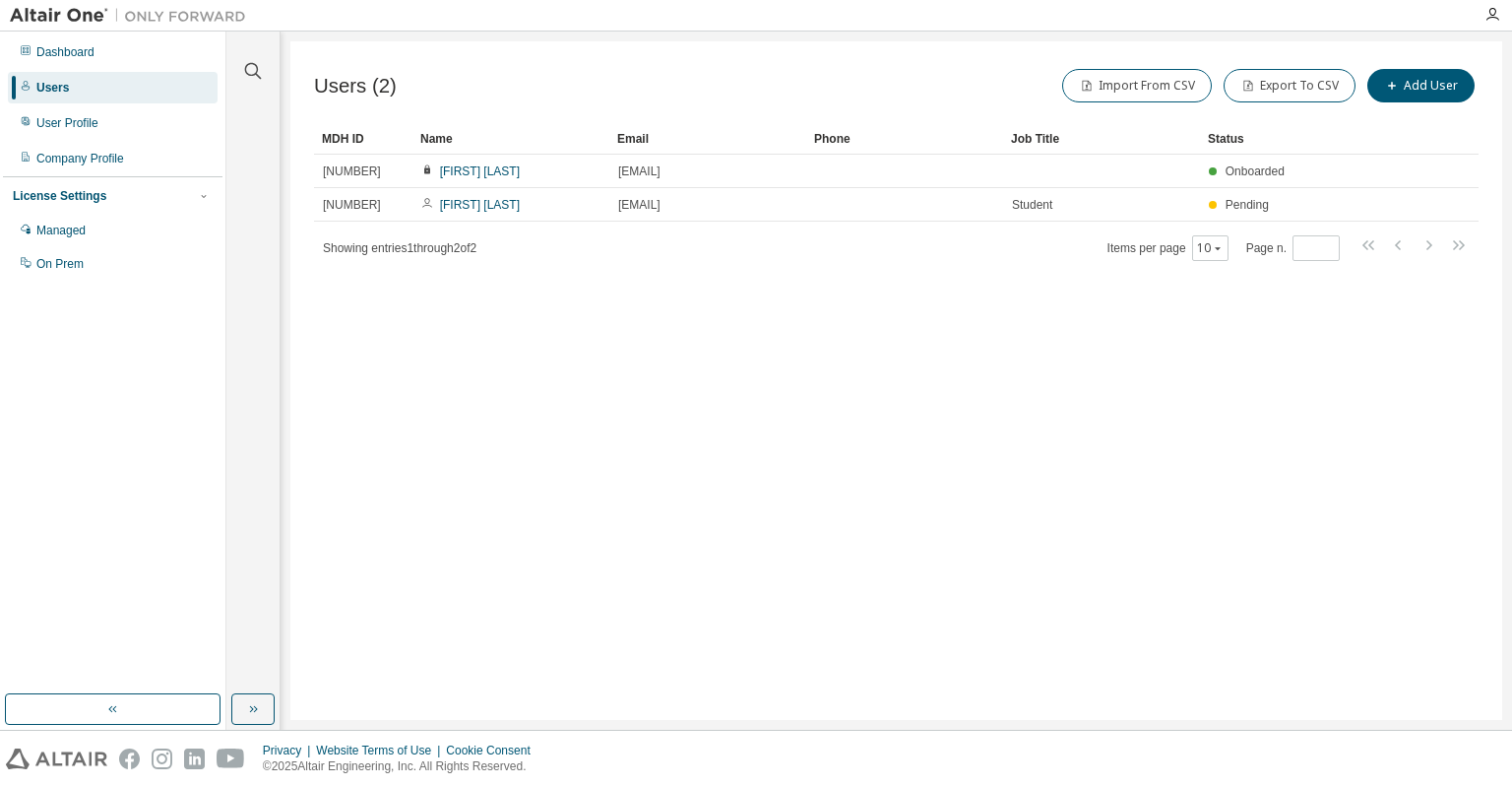 click at bounding box center [1492, 15] 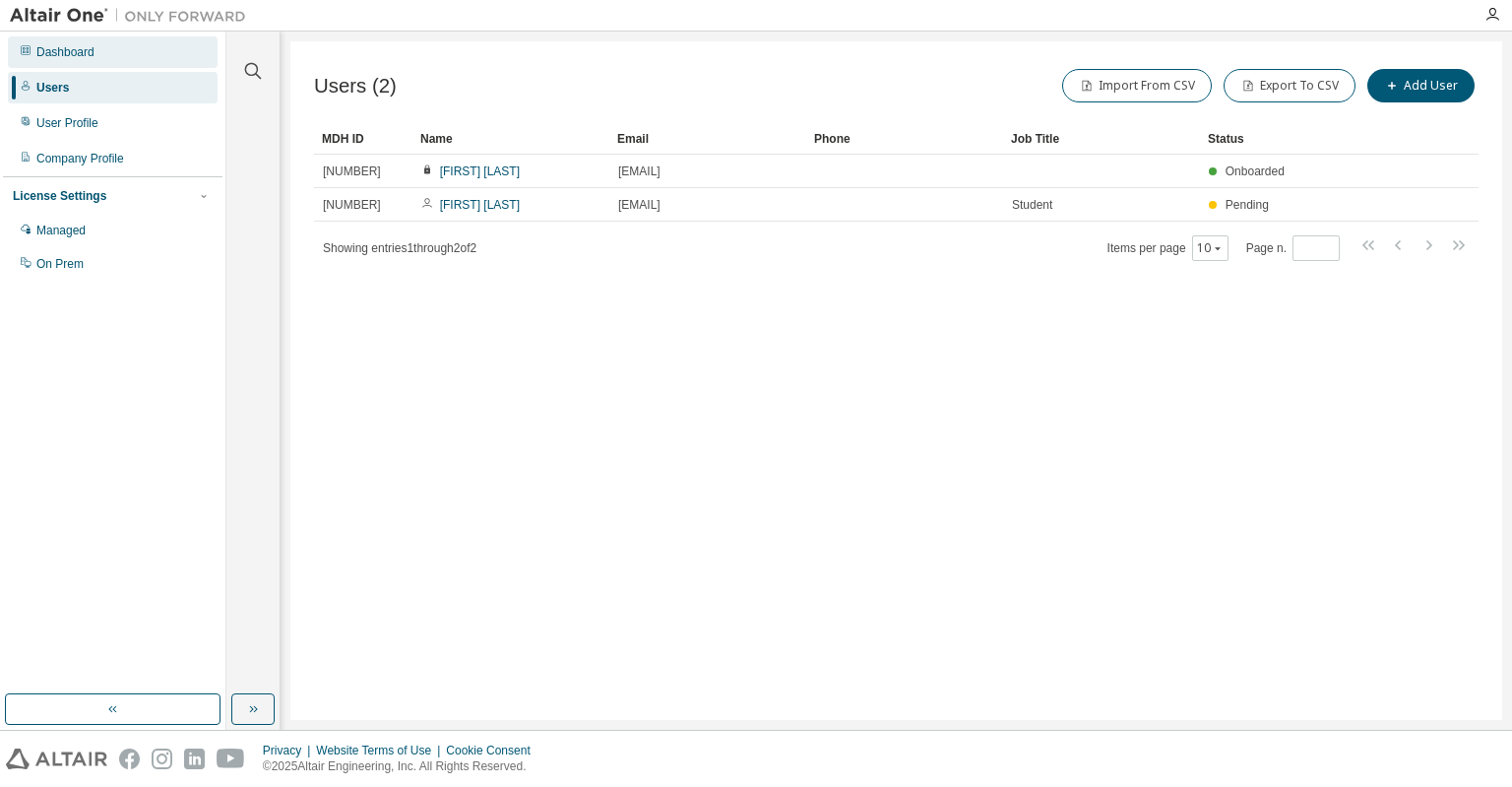 click on "Dashboard" at bounding box center [65, 52] 